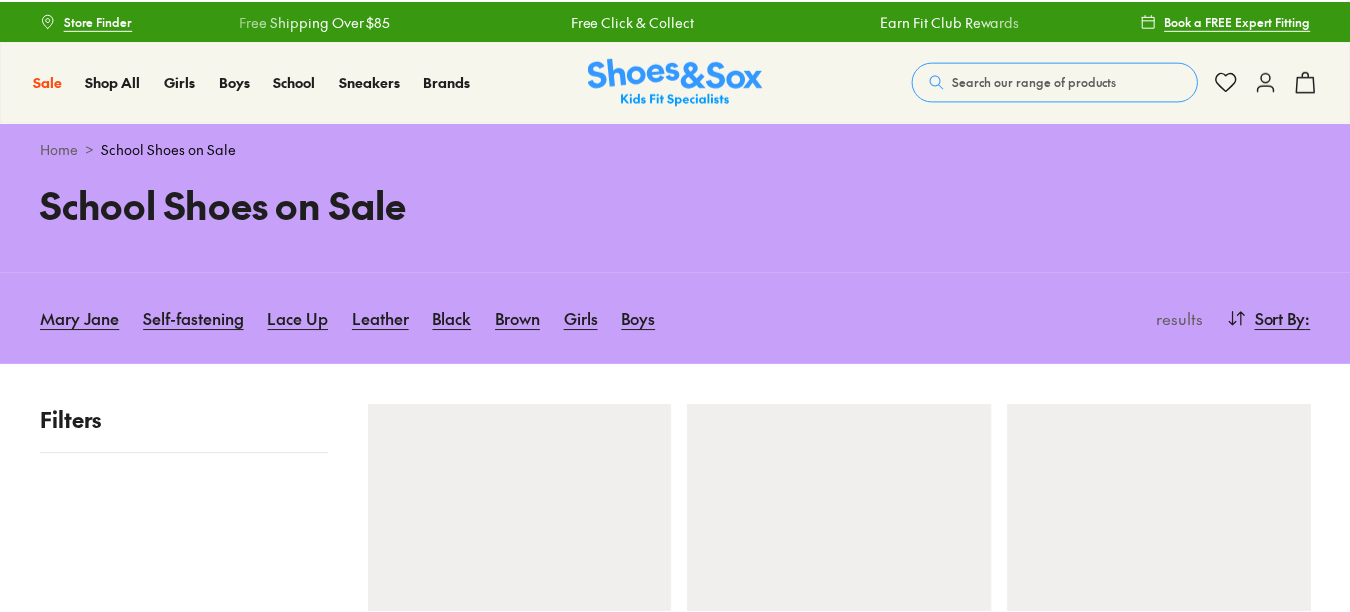 scroll, scrollTop: 0, scrollLeft: 0, axis: both 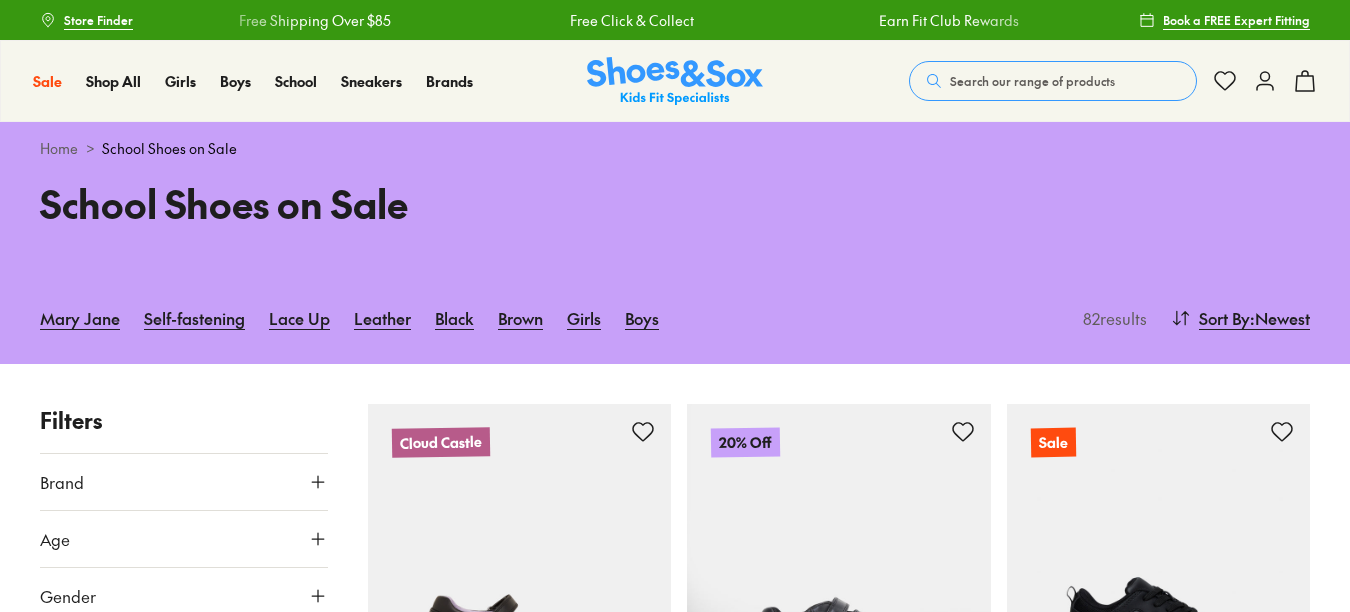 type on "***" 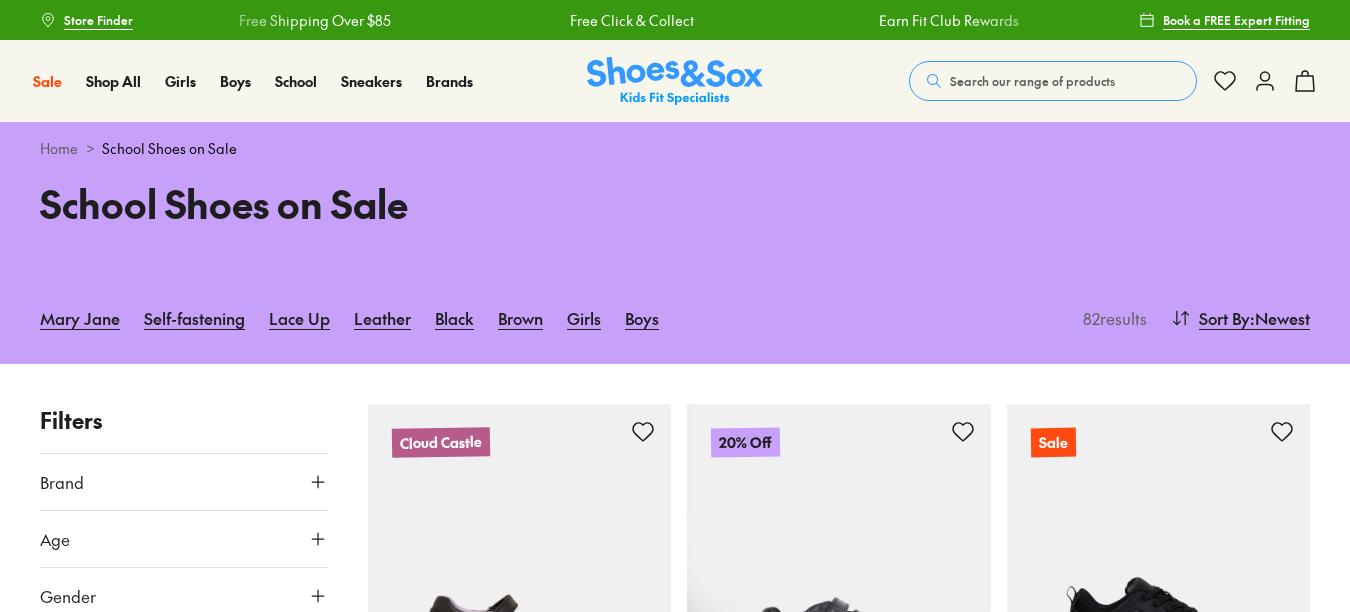 scroll, scrollTop: 0, scrollLeft: 0, axis: both 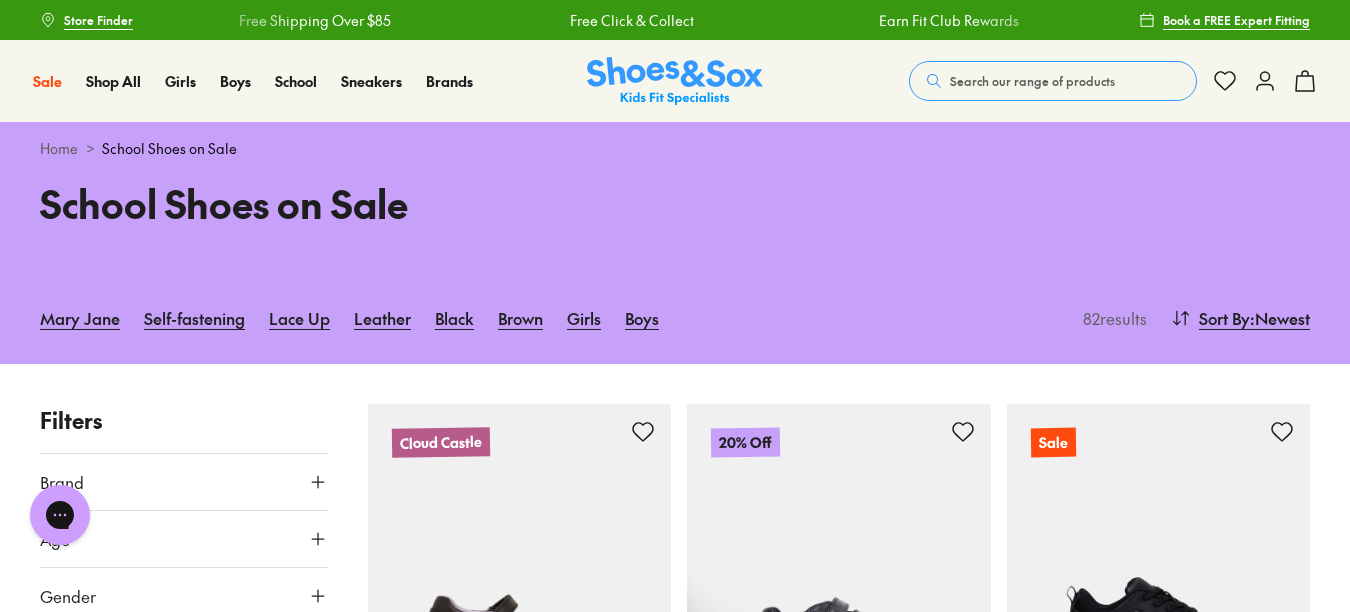 click on "Search our range of products" at bounding box center (1032, 81) 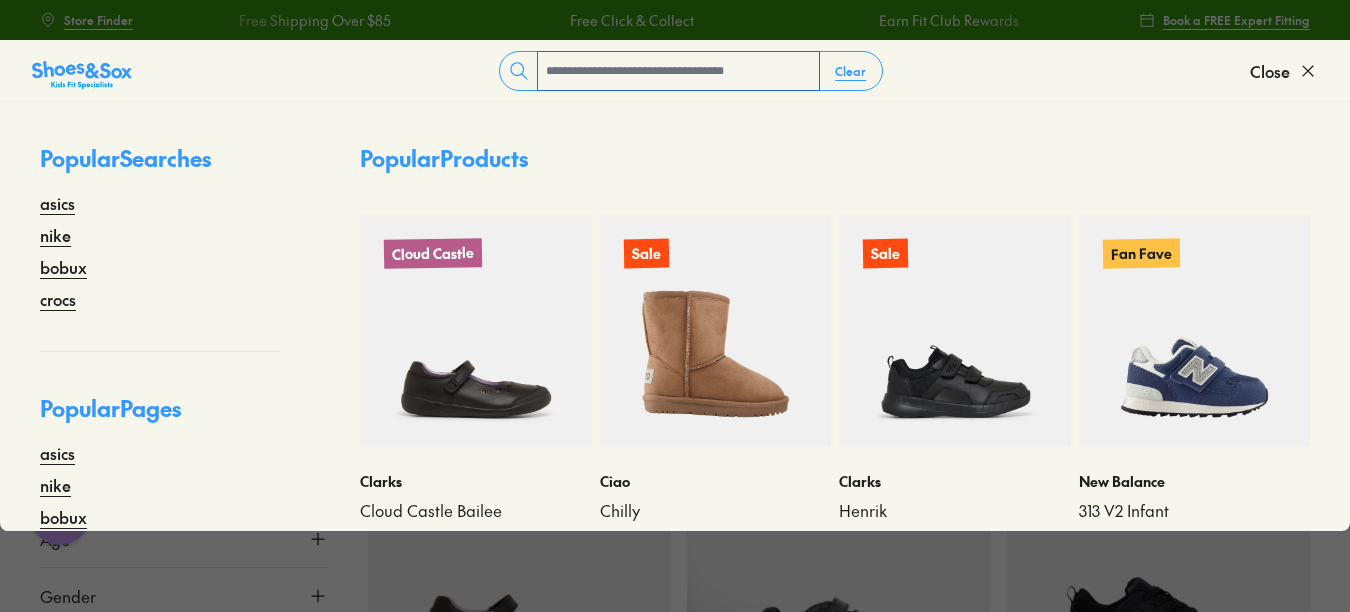 scroll, scrollTop: 0, scrollLeft: 0, axis: both 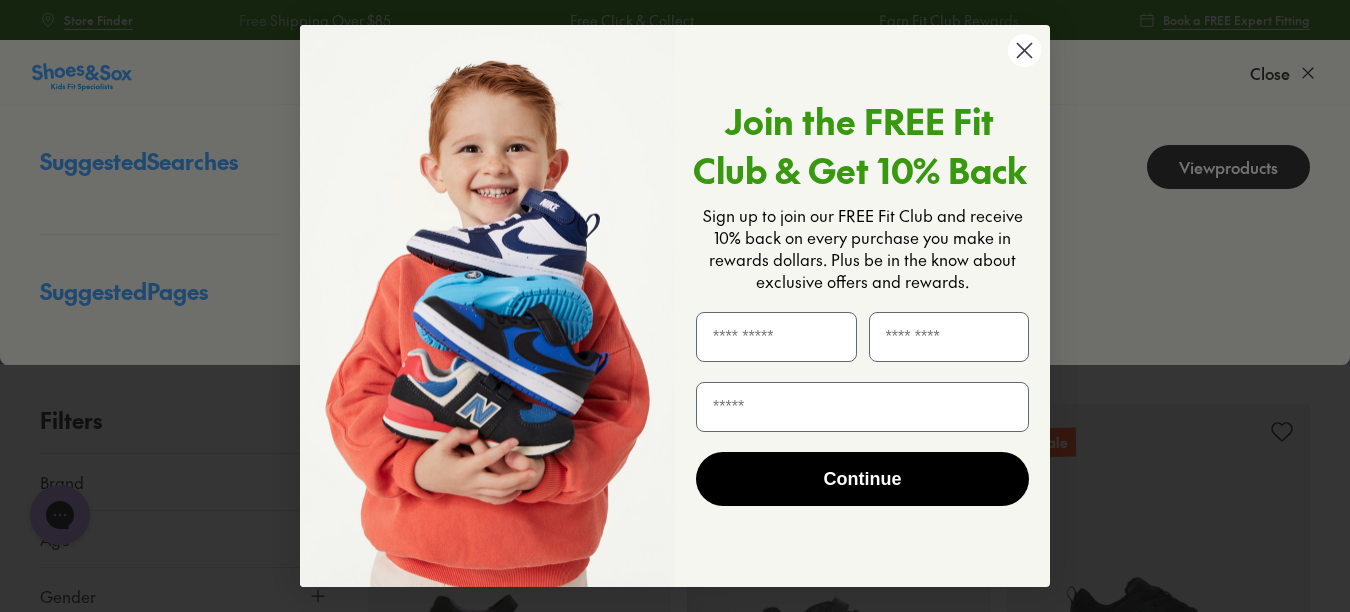 type on "****" 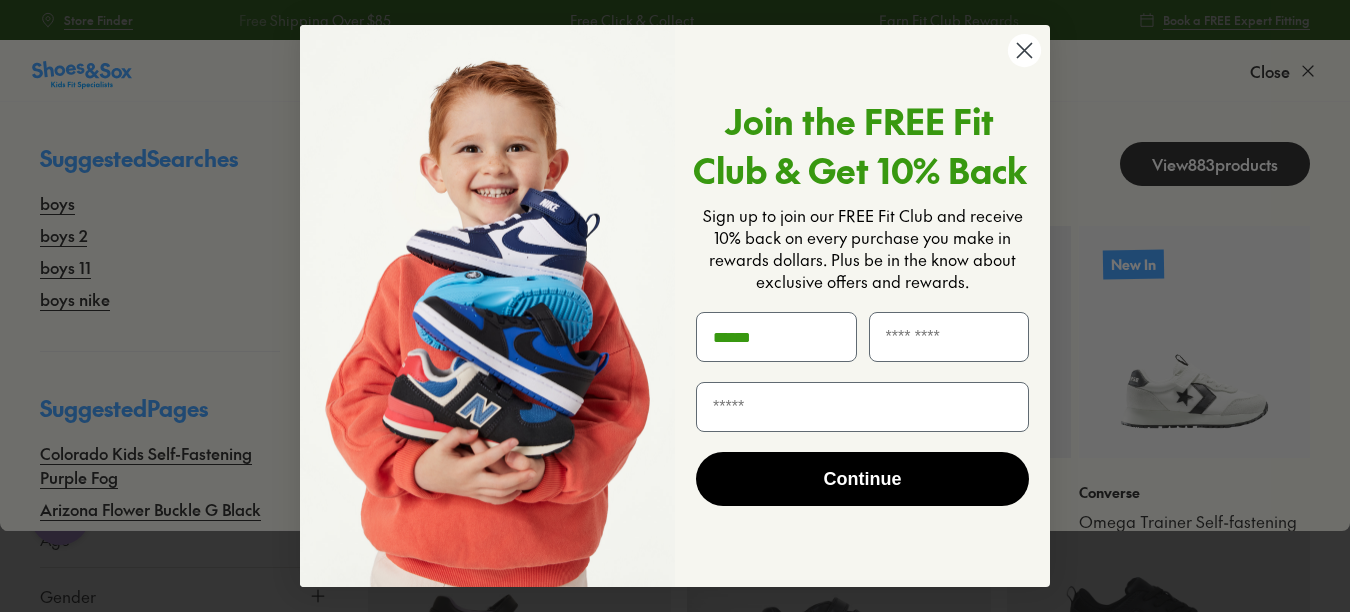 type on "*****" 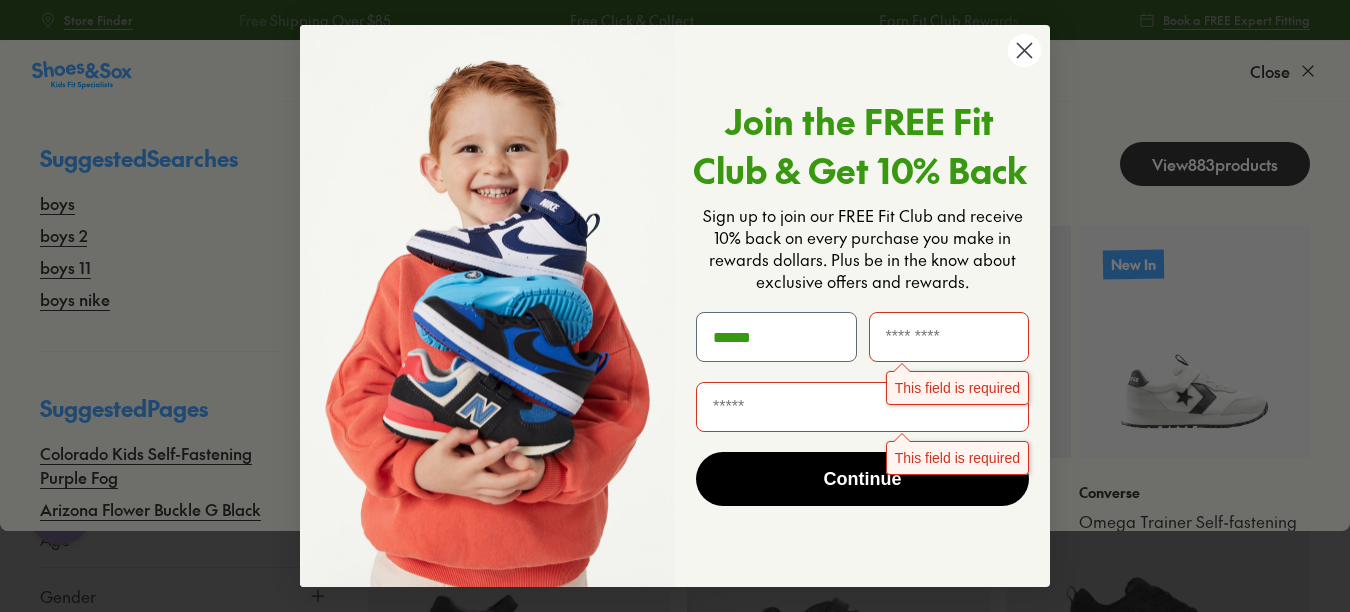 click 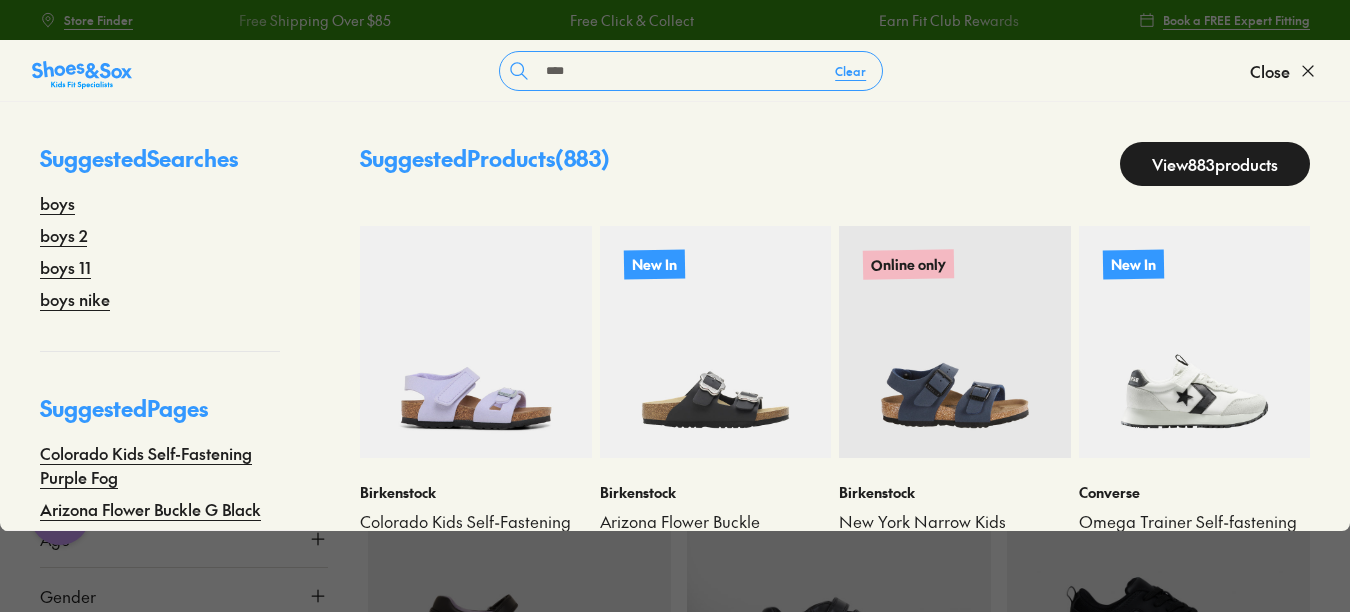 type on "***" 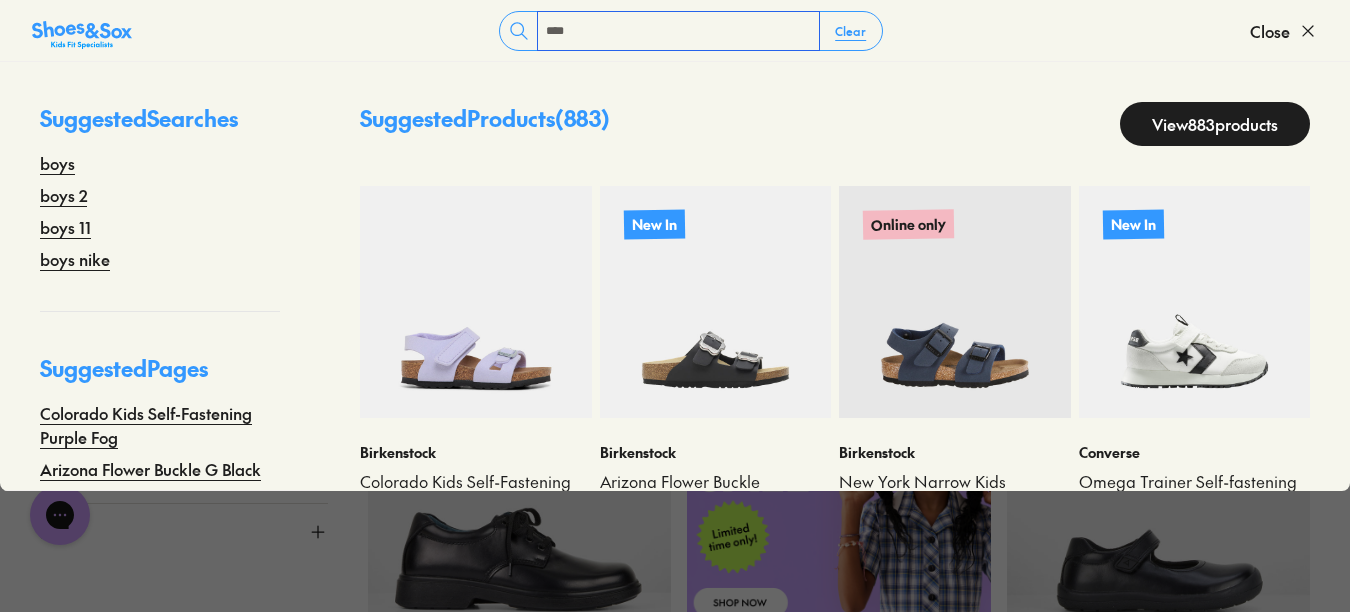 click on "****" at bounding box center [678, 31] 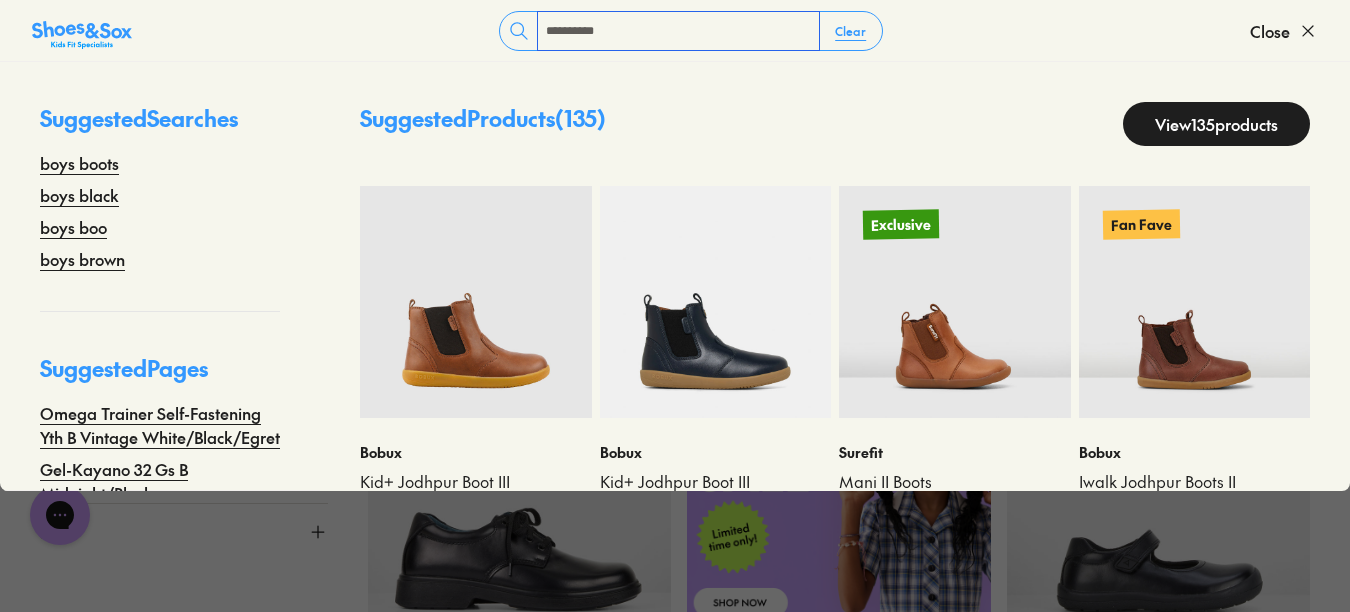 type on "**********" 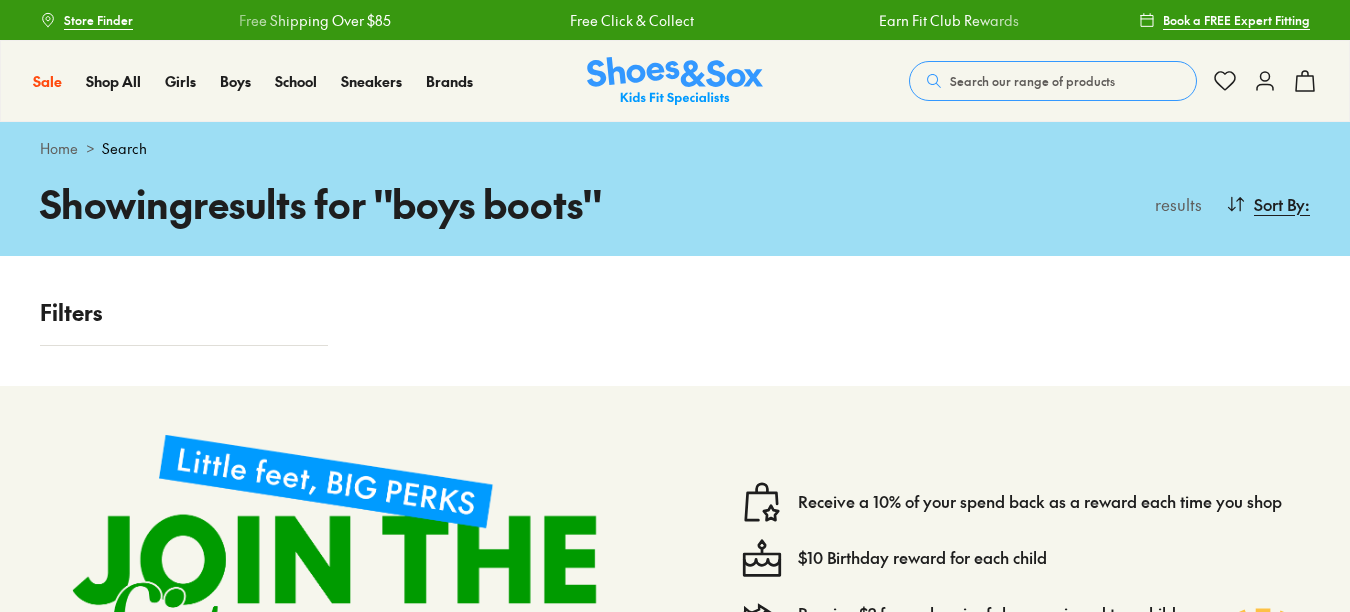 scroll, scrollTop: 0, scrollLeft: 0, axis: both 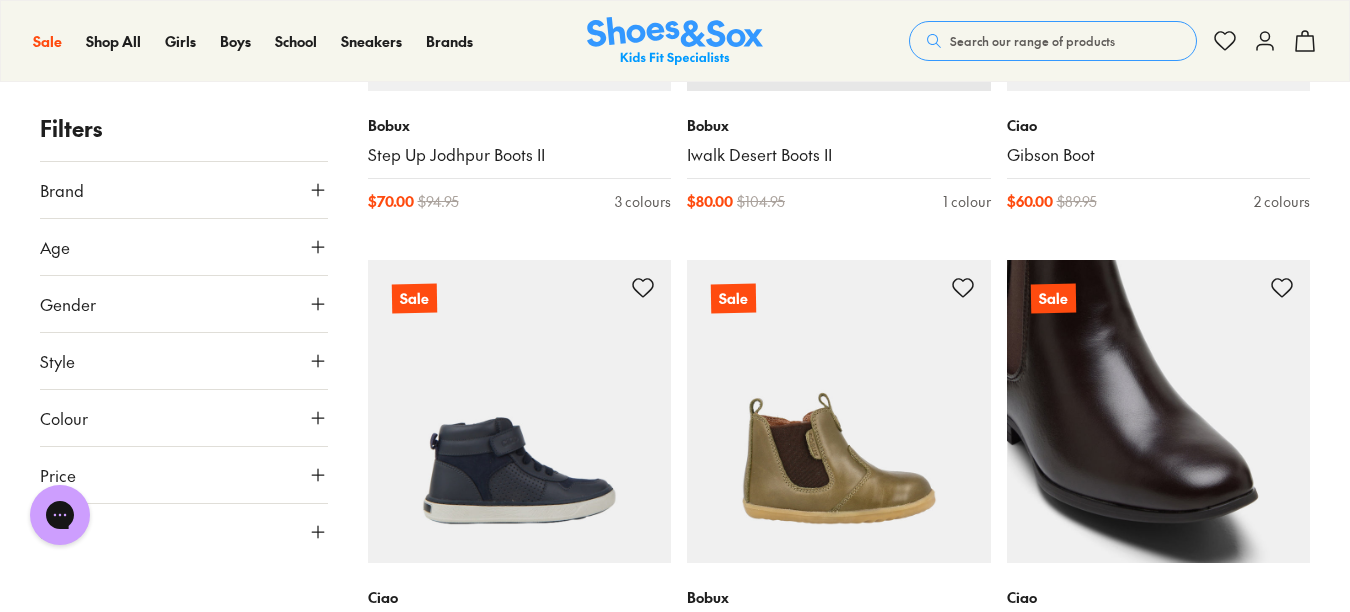 click at bounding box center [1159, 412] 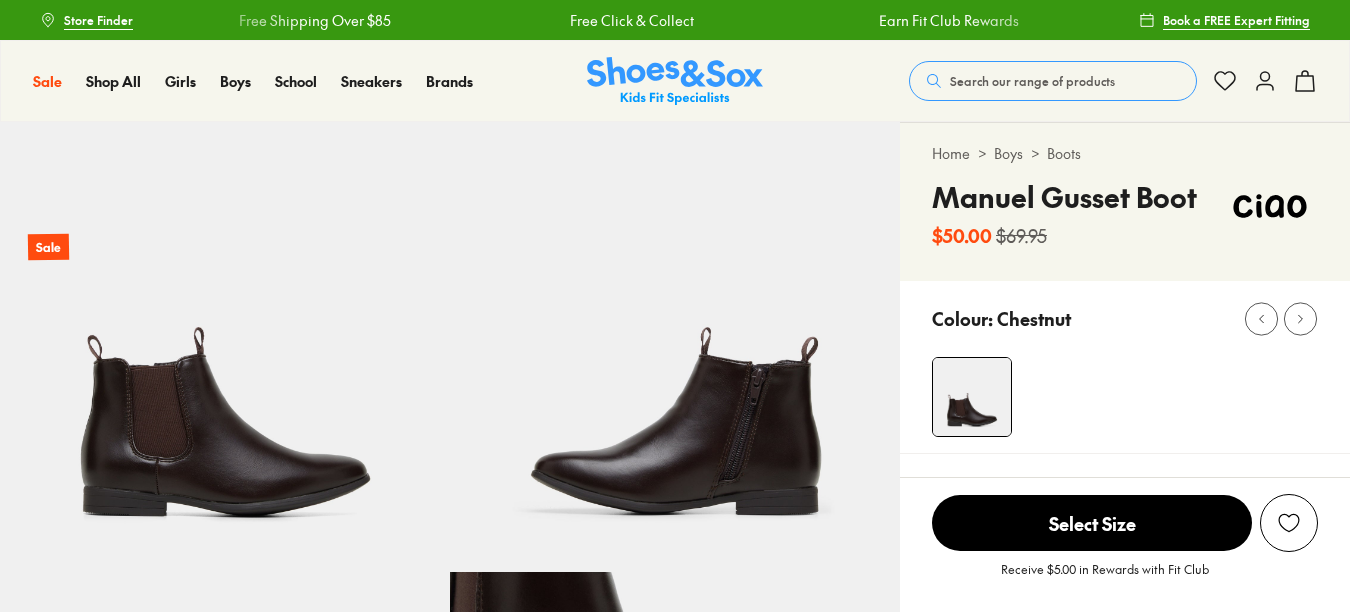 scroll, scrollTop: 0, scrollLeft: 0, axis: both 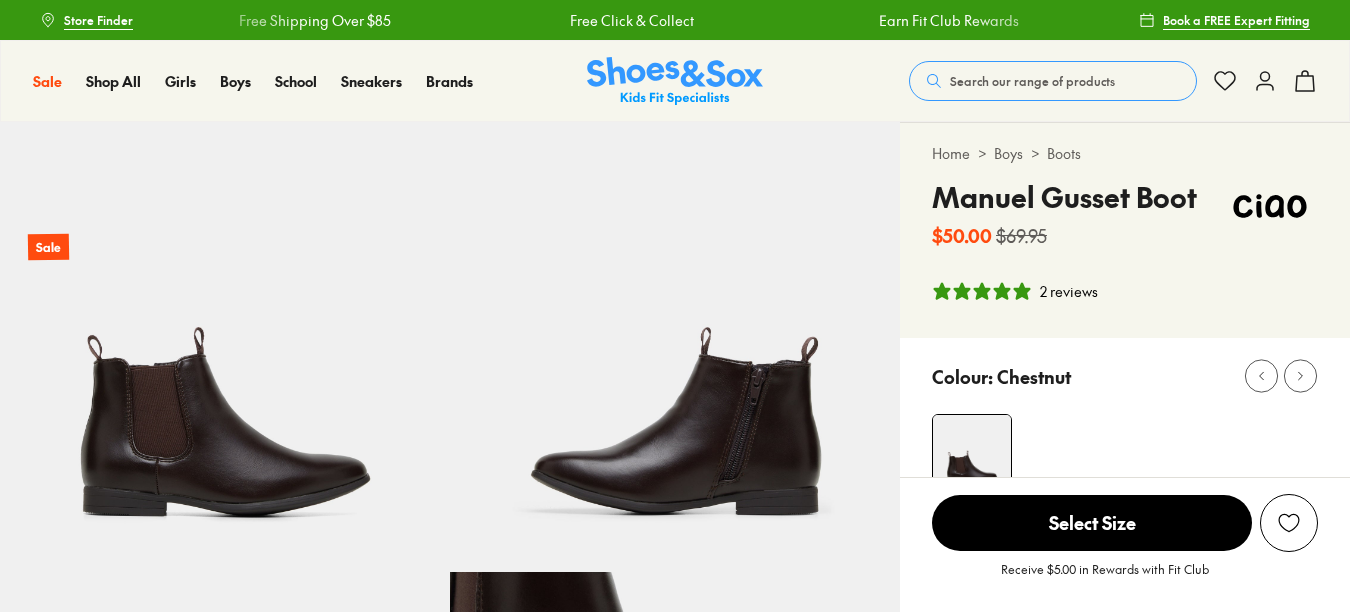 select on "*" 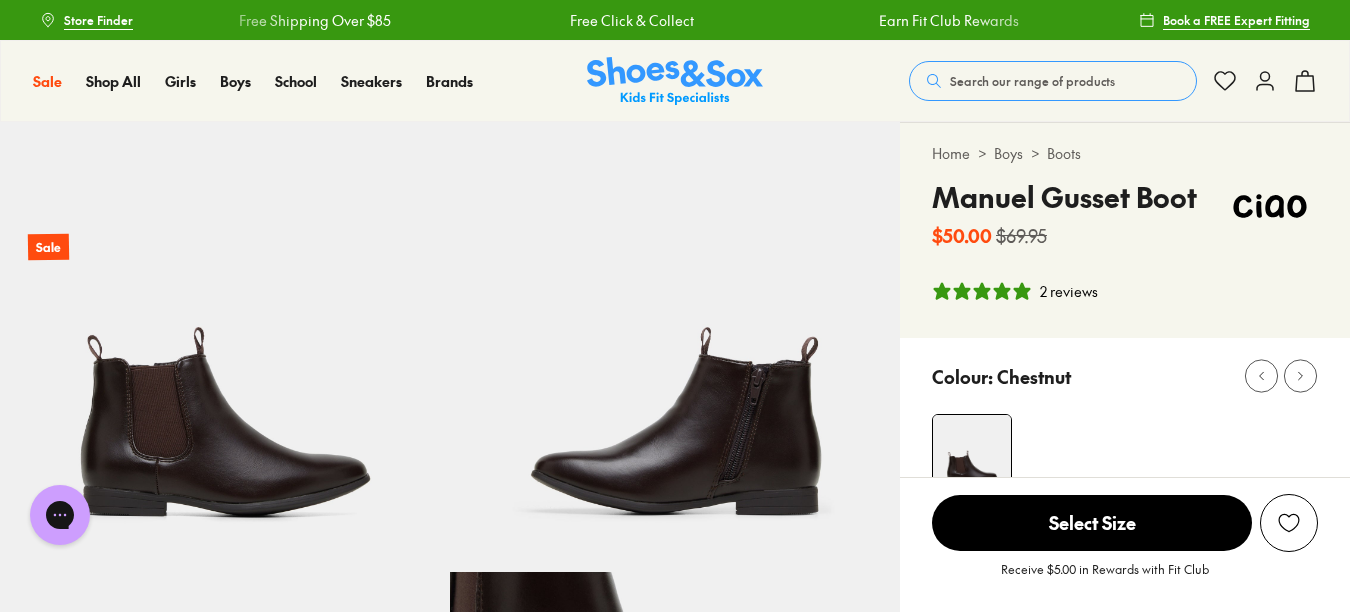 scroll, scrollTop: 0, scrollLeft: 0, axis: both 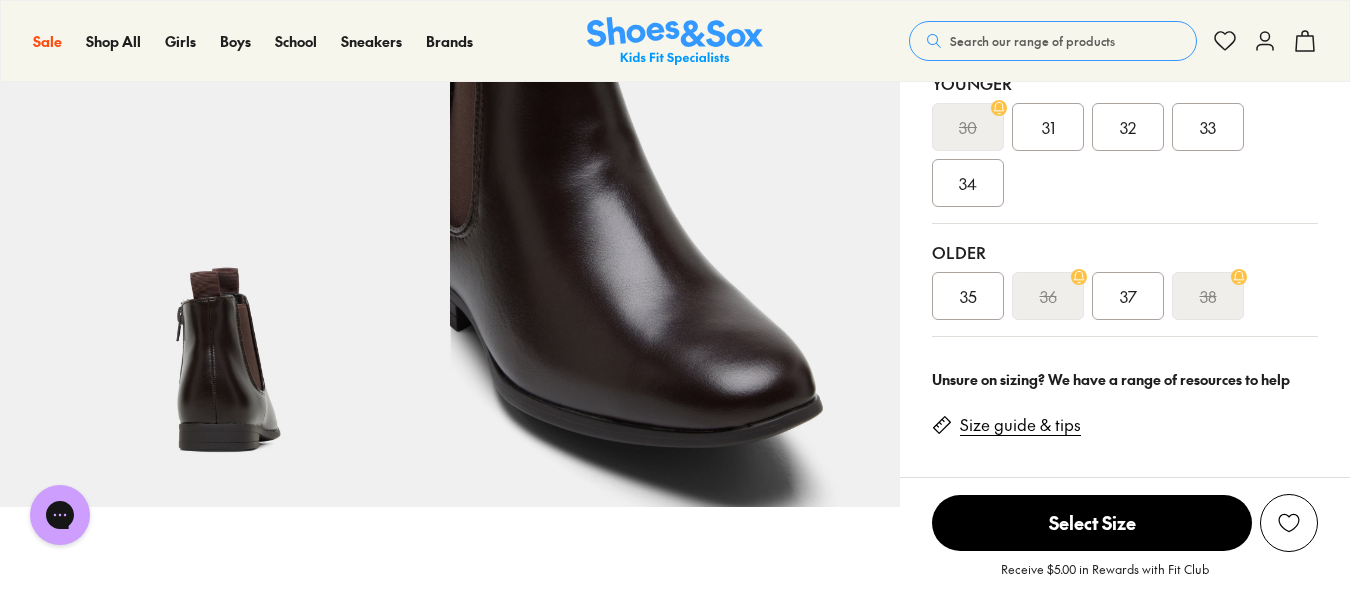 click on "Size guide & tips" at bounding box center [1020, 425] 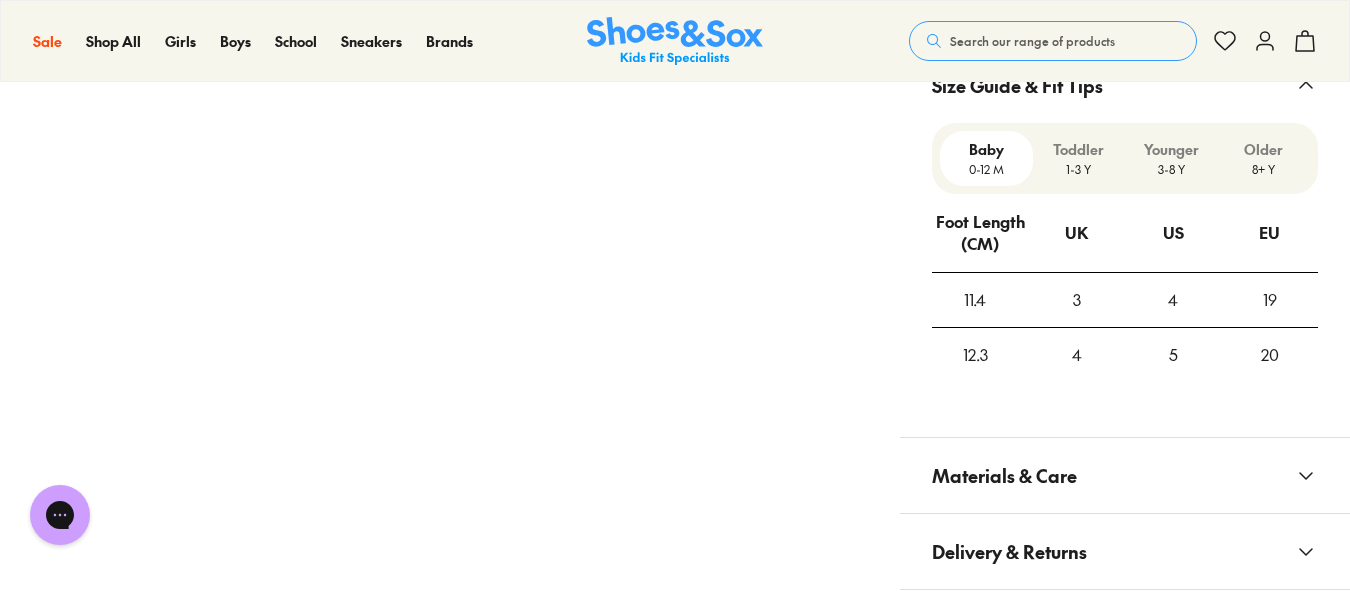 scroll, scrollTop: 1485, scrollLeft: 0, axis: vertical 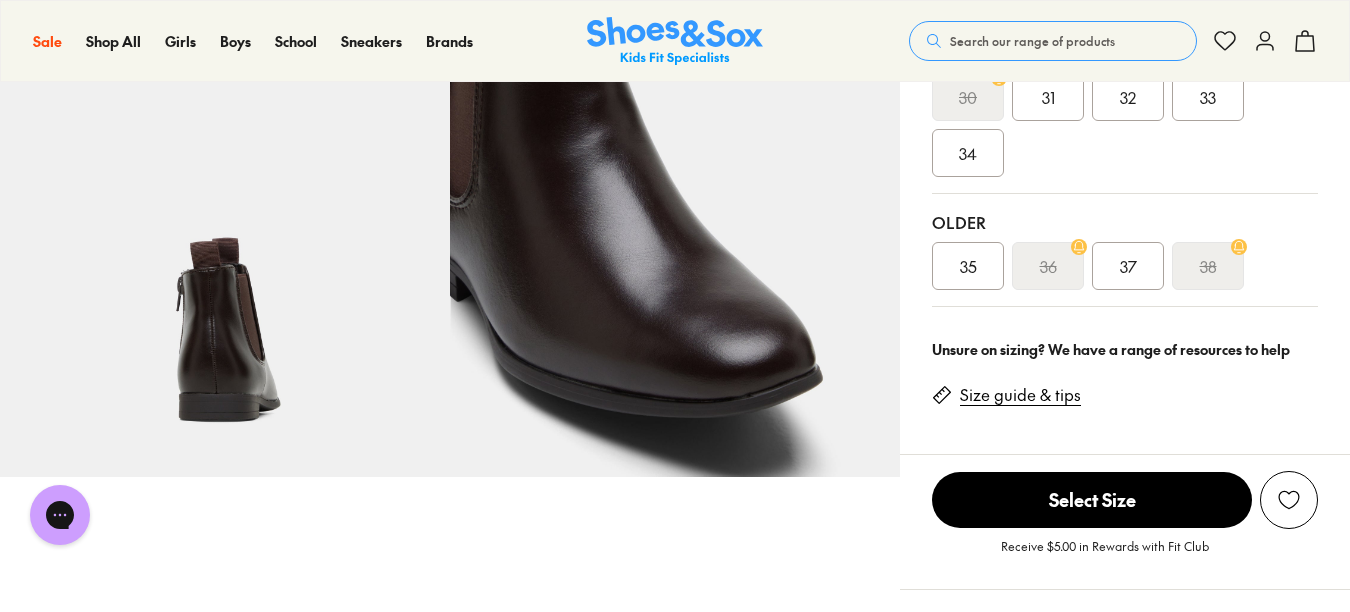 click on "Size guide & tips" at bounding box center (1020, 395) 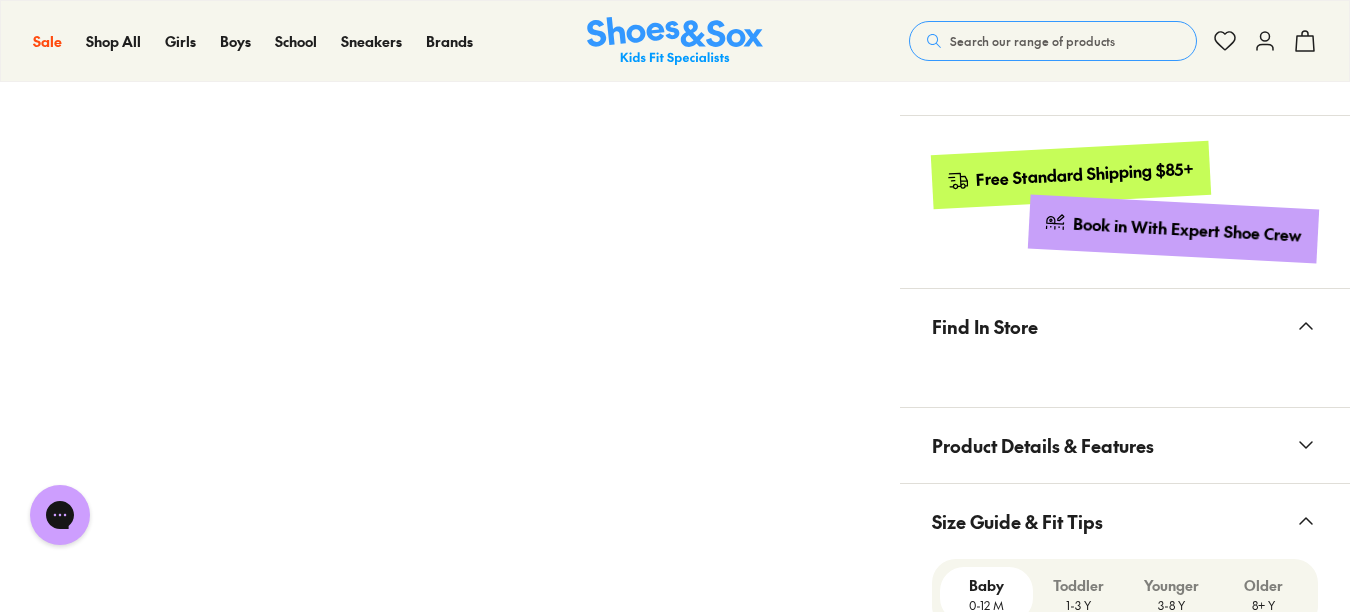scroll, scrollTop: 1503, scrollLeft: 0, axis: vertical 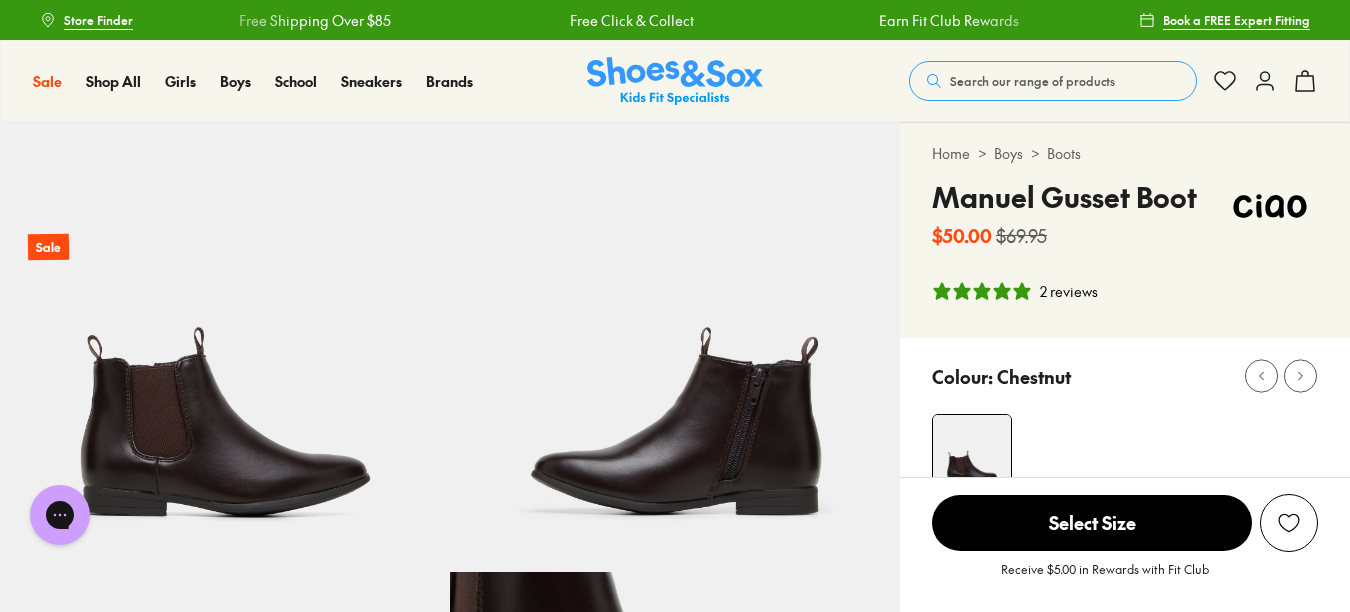 click on "2 reviews" at bounding box center [1069, 291] 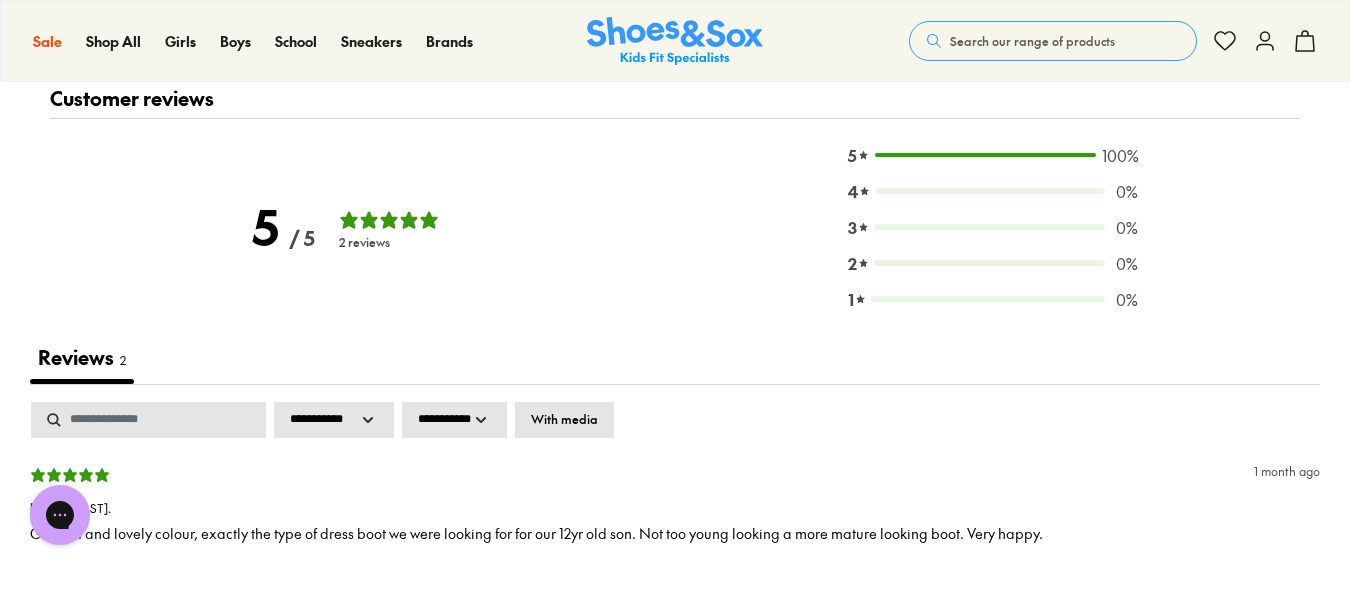 scroll, scrollTop: 3140, scrollLeft: 0, axis: vertical 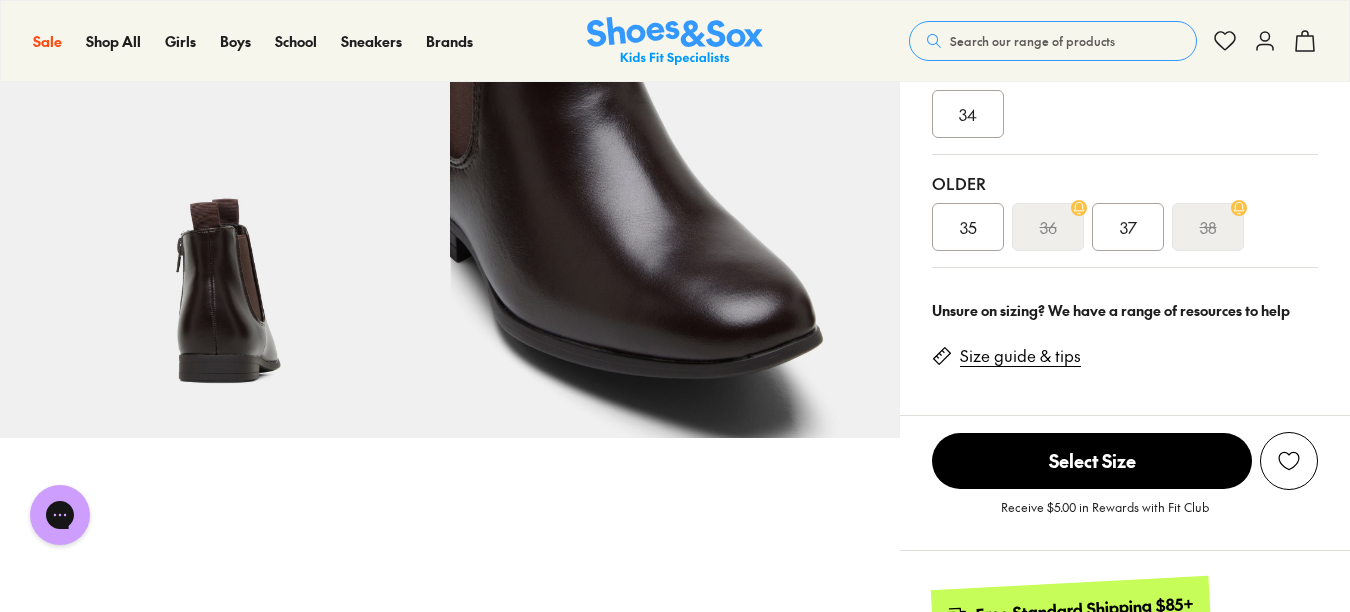 click on "37" at bounding box center (1128, 227) 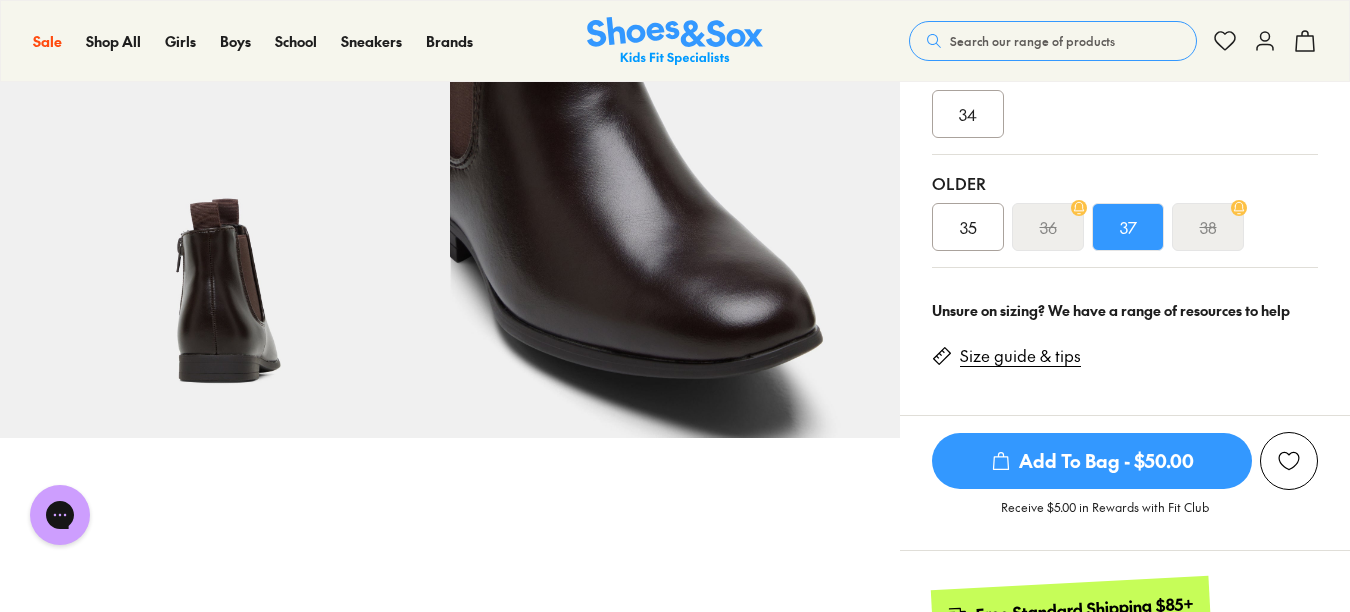 click on "37" at bounding box center (1128, 227) 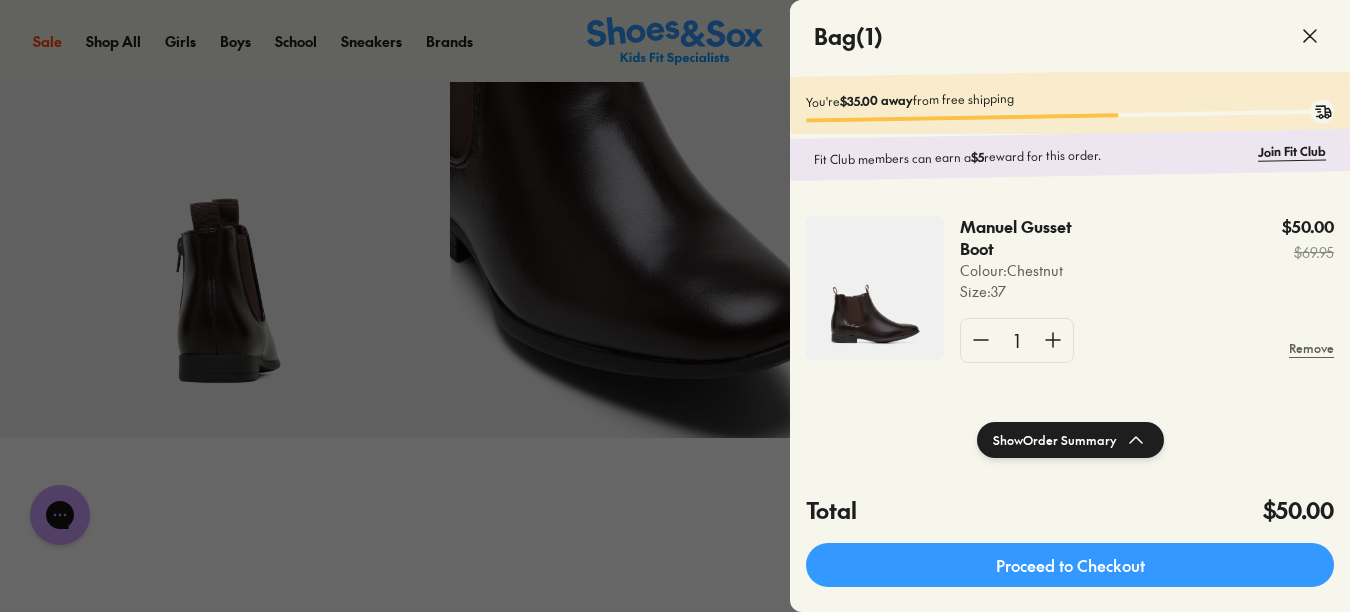 drag, startPoint x: 1279, startPoint y: 86, endPoint x: 1305, endPoint y: 33, distance: 59.03389 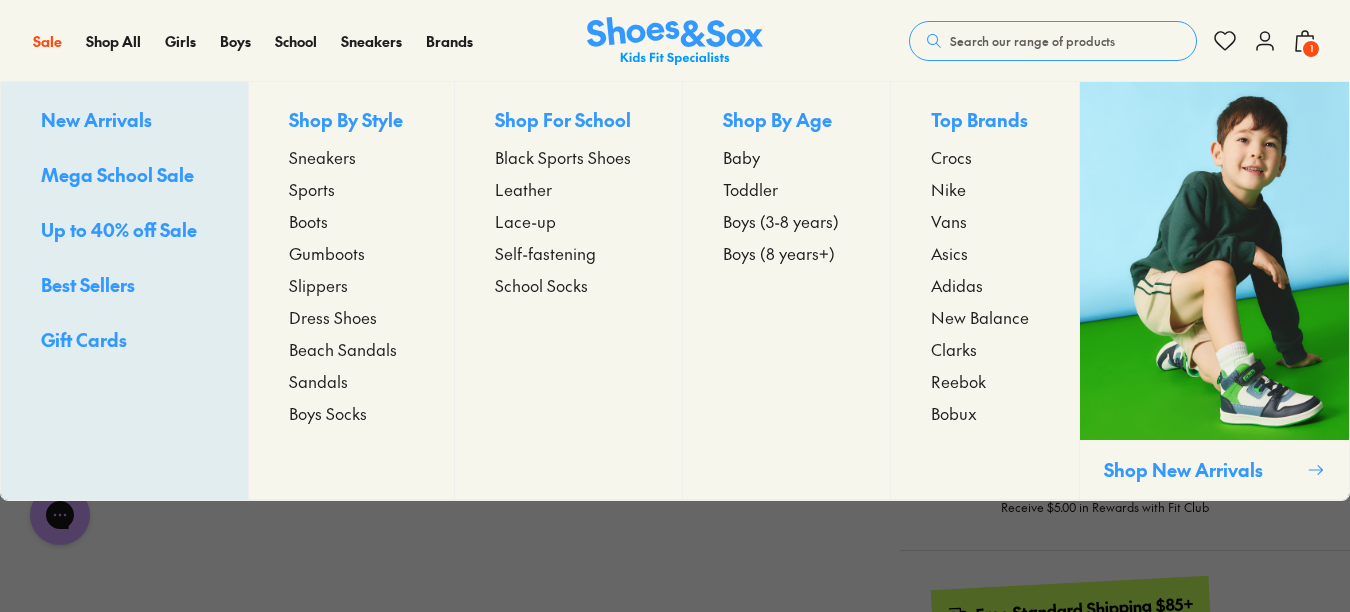 click on "Sneakers" at bounding box center (322, 157) 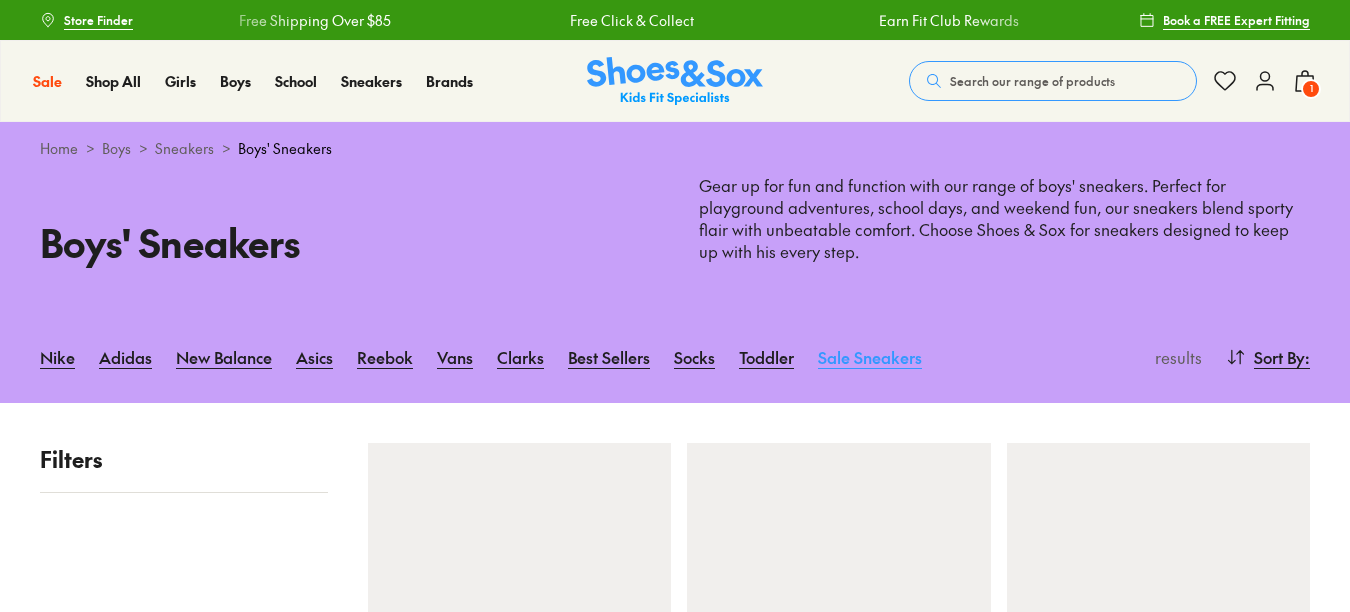 scroll, scrollTop: 0, scrollLeft: 0, axis: both 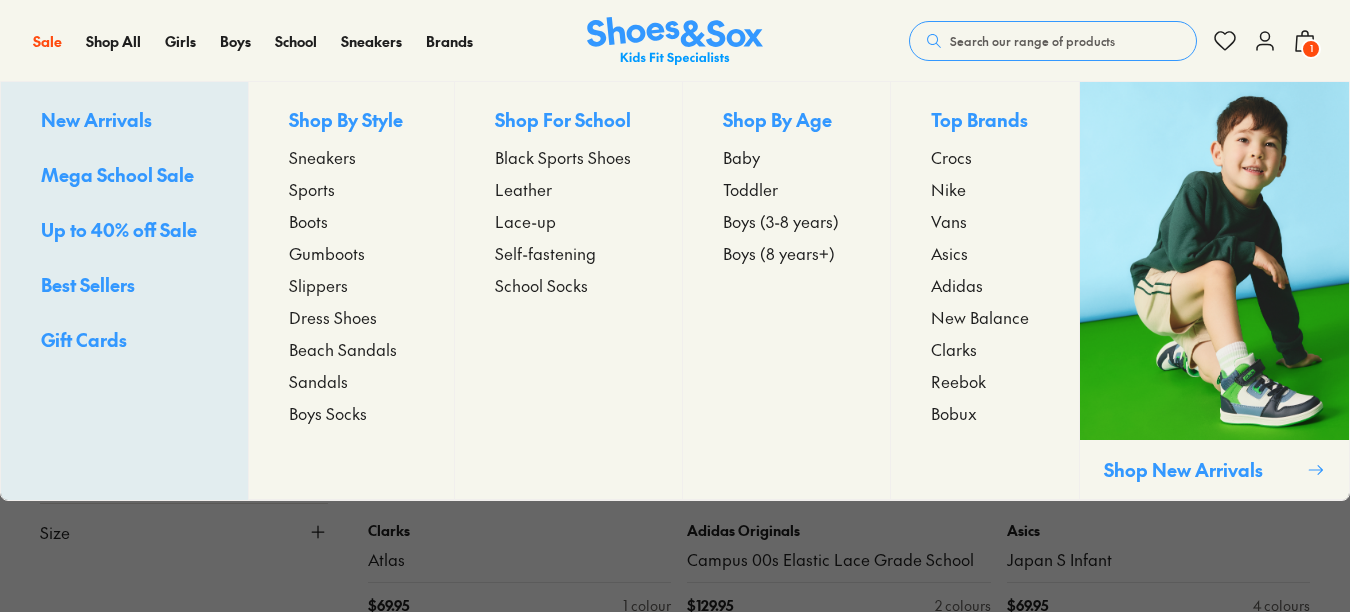 click on "Dress Shoes" at bounding box center [333, 317] 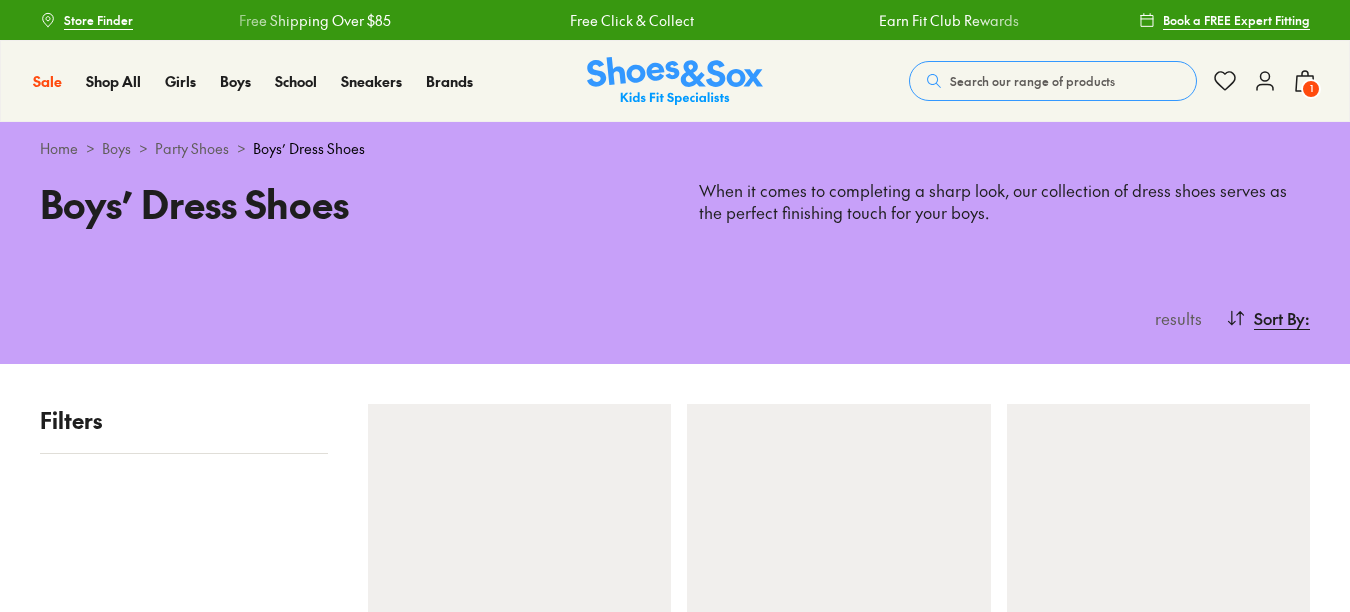 scroll, scrollTop: 0, scrollLeft: 0, axis: both 